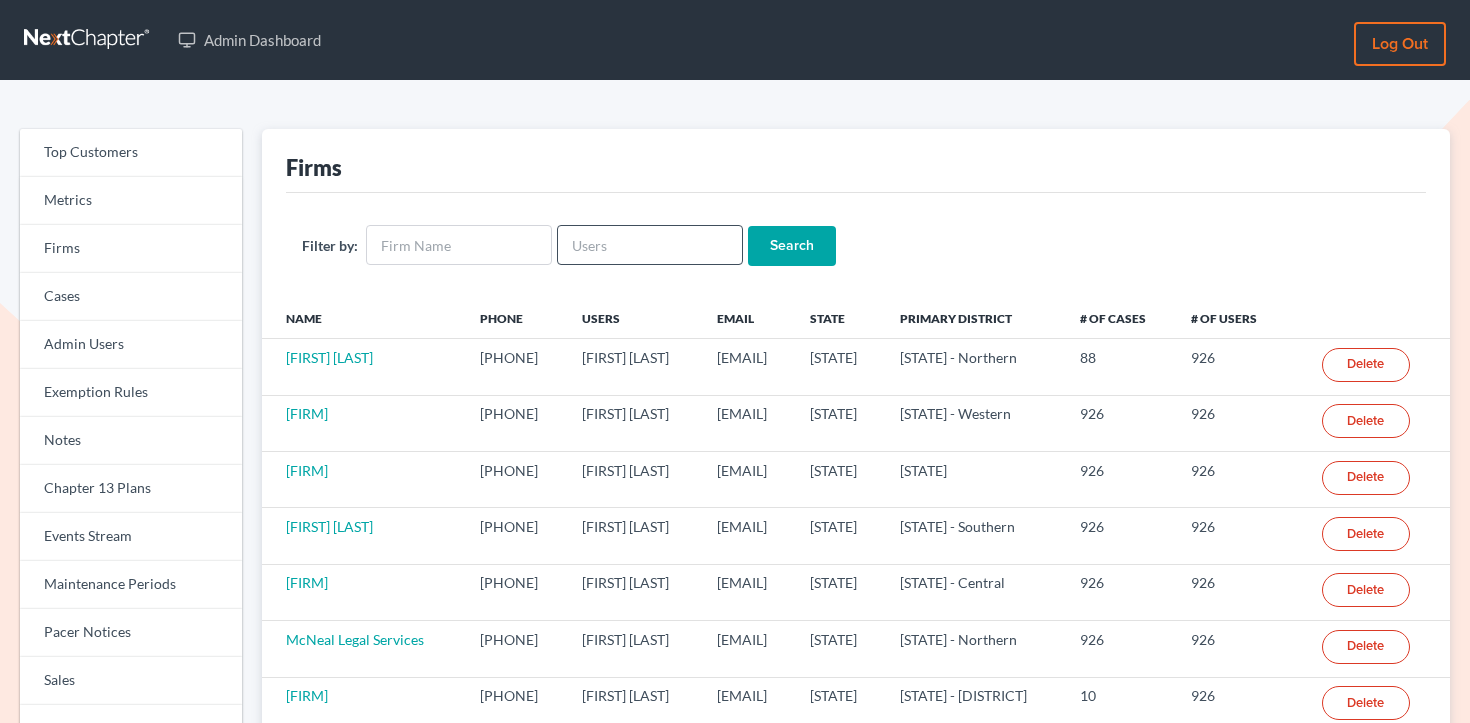 scroll, scrollTop: 0, scrollLeft: 0, axis: both 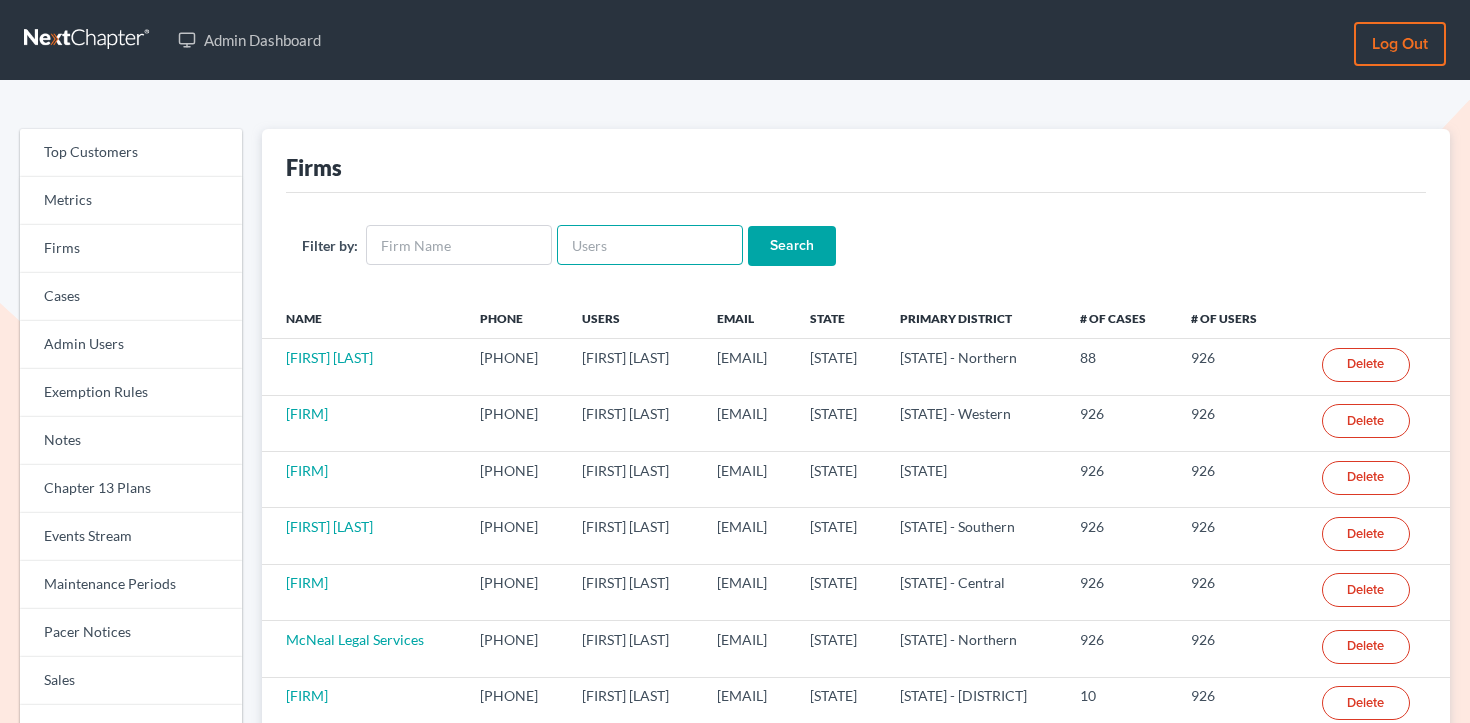 click at bounding box center [650, 245] 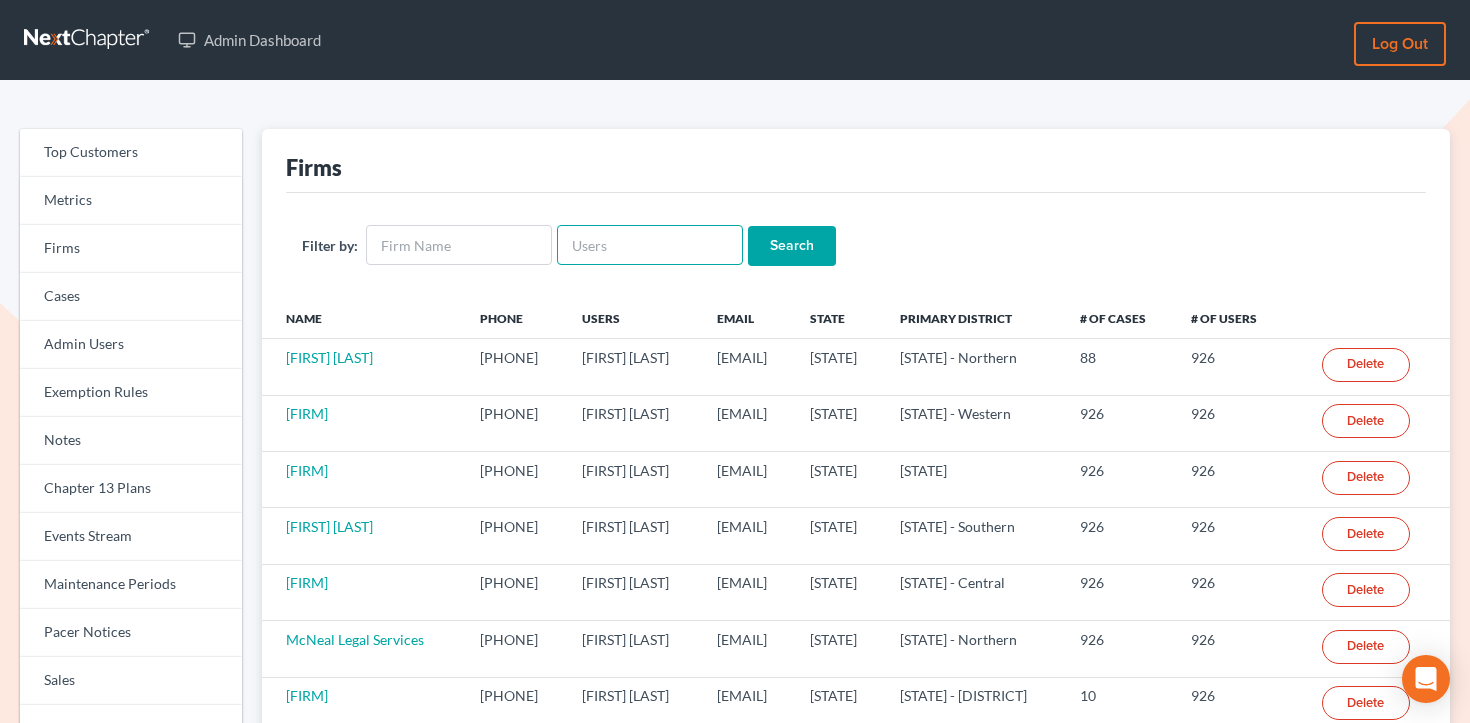 paste on "leo@leospanoslaw.com" 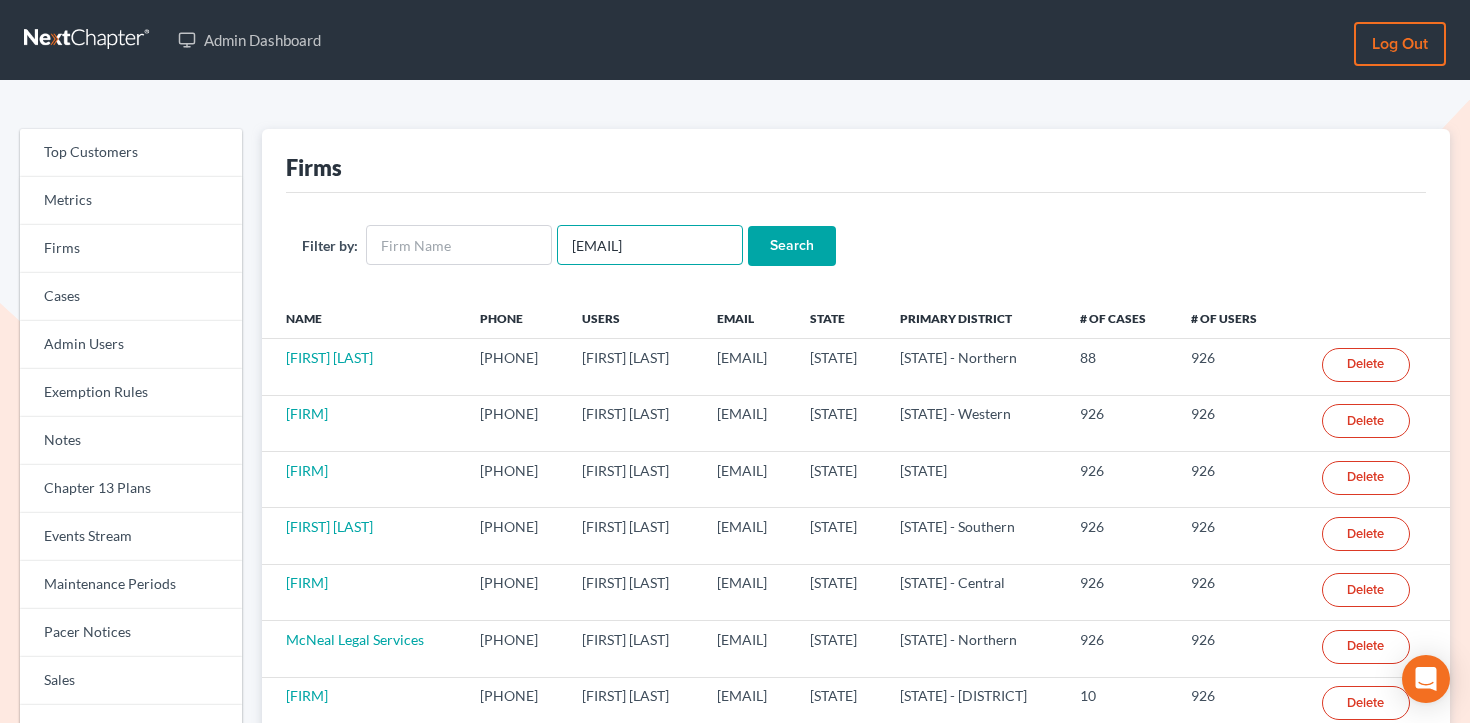 type on "leo@leospanoslaw.com" 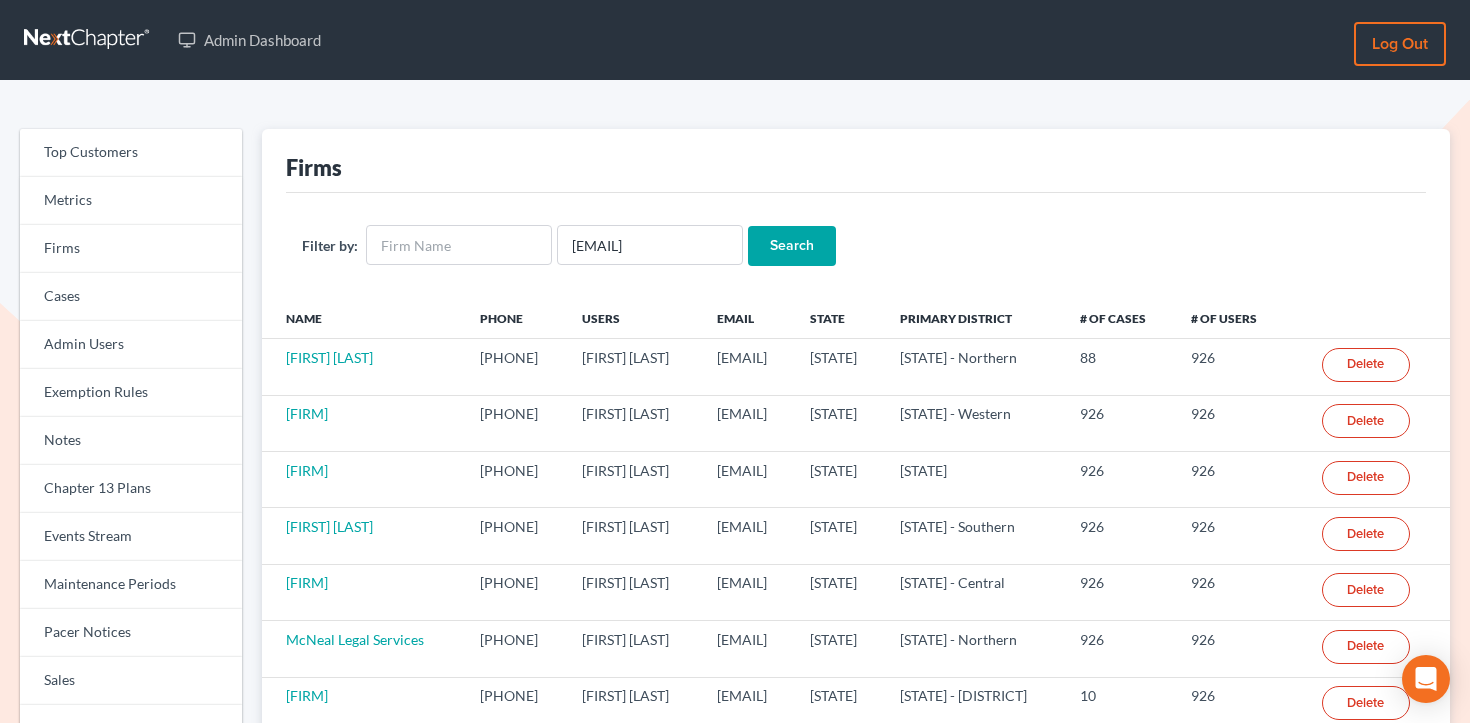 click on "Search" at bounding box center [792, 246] 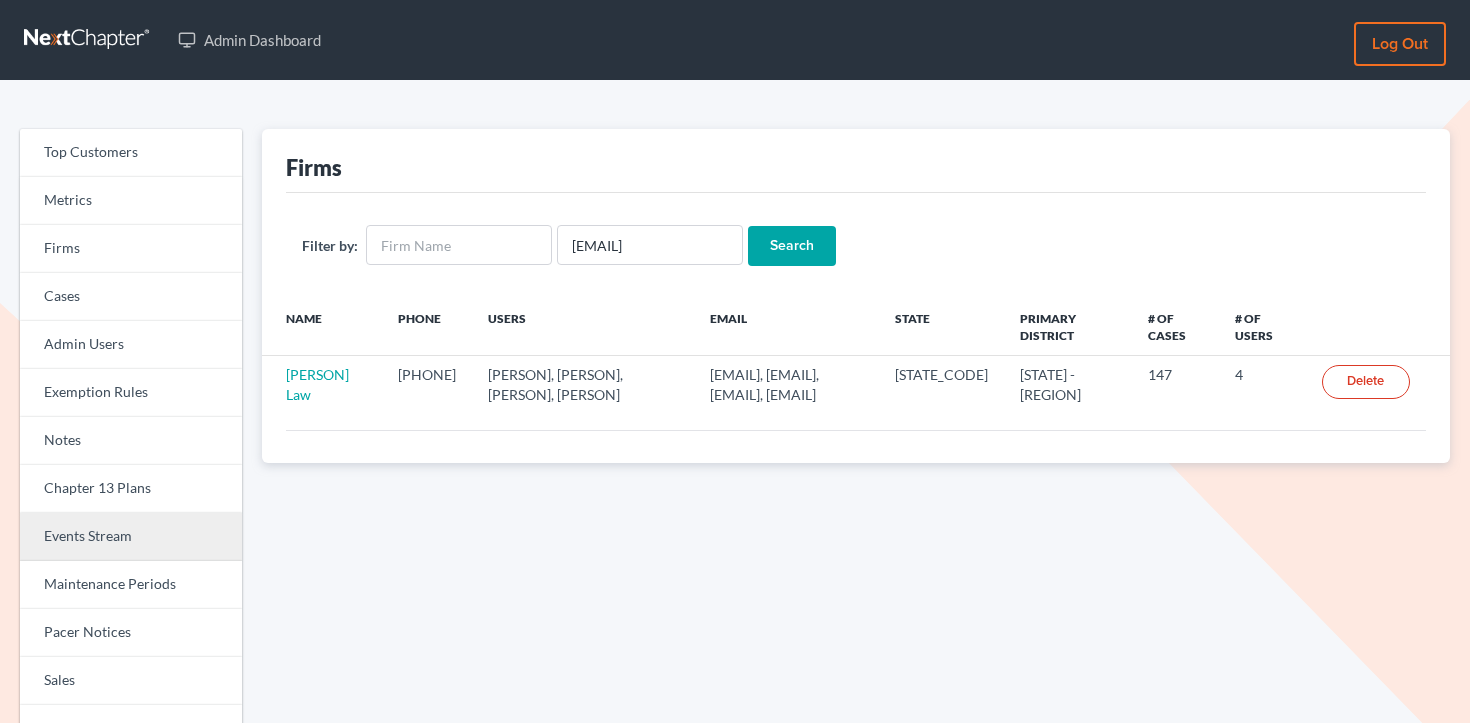 scroll, scrollTop: 0, scrollLeft: 0, axis: both 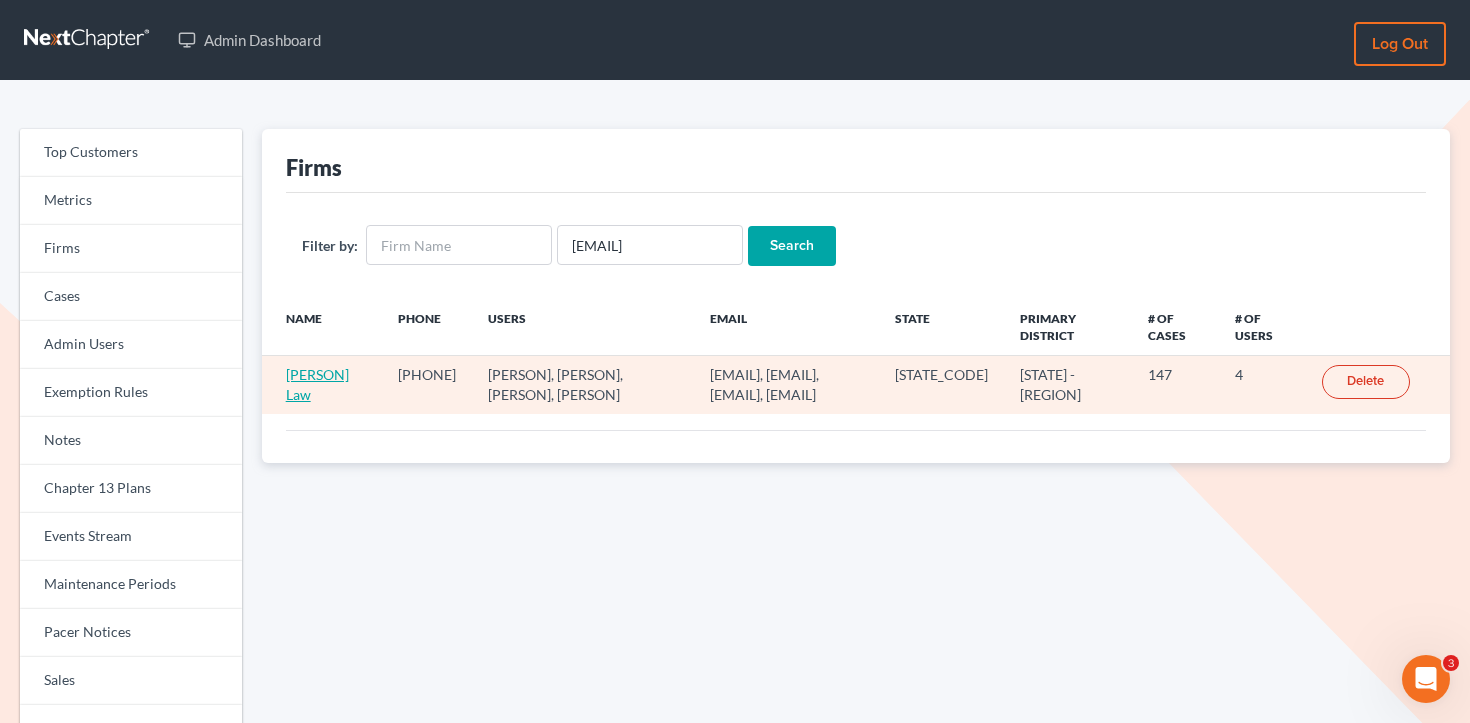 click on "Leo Spanos Law" at bounding box center [317, 384] 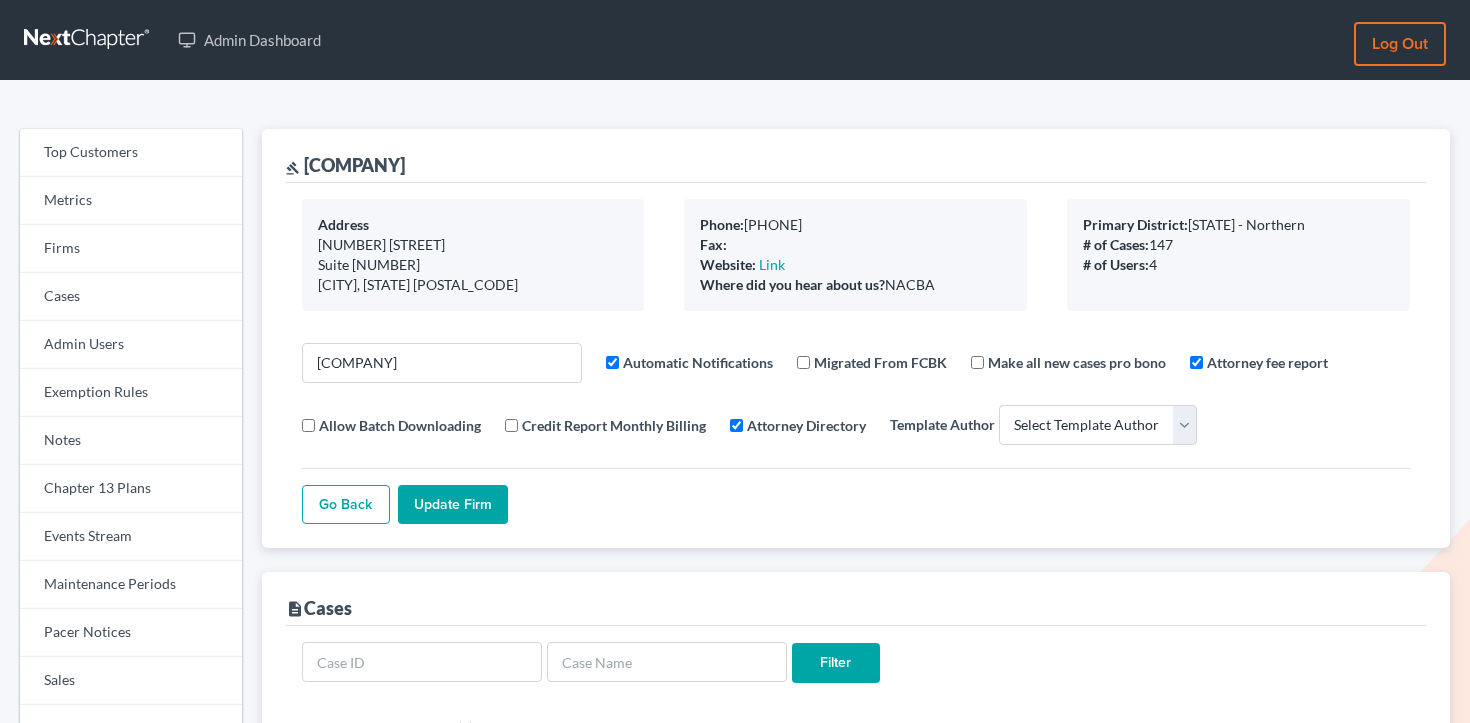 scroll, scrollTop: 0, scrollLeft: 0, axis: both 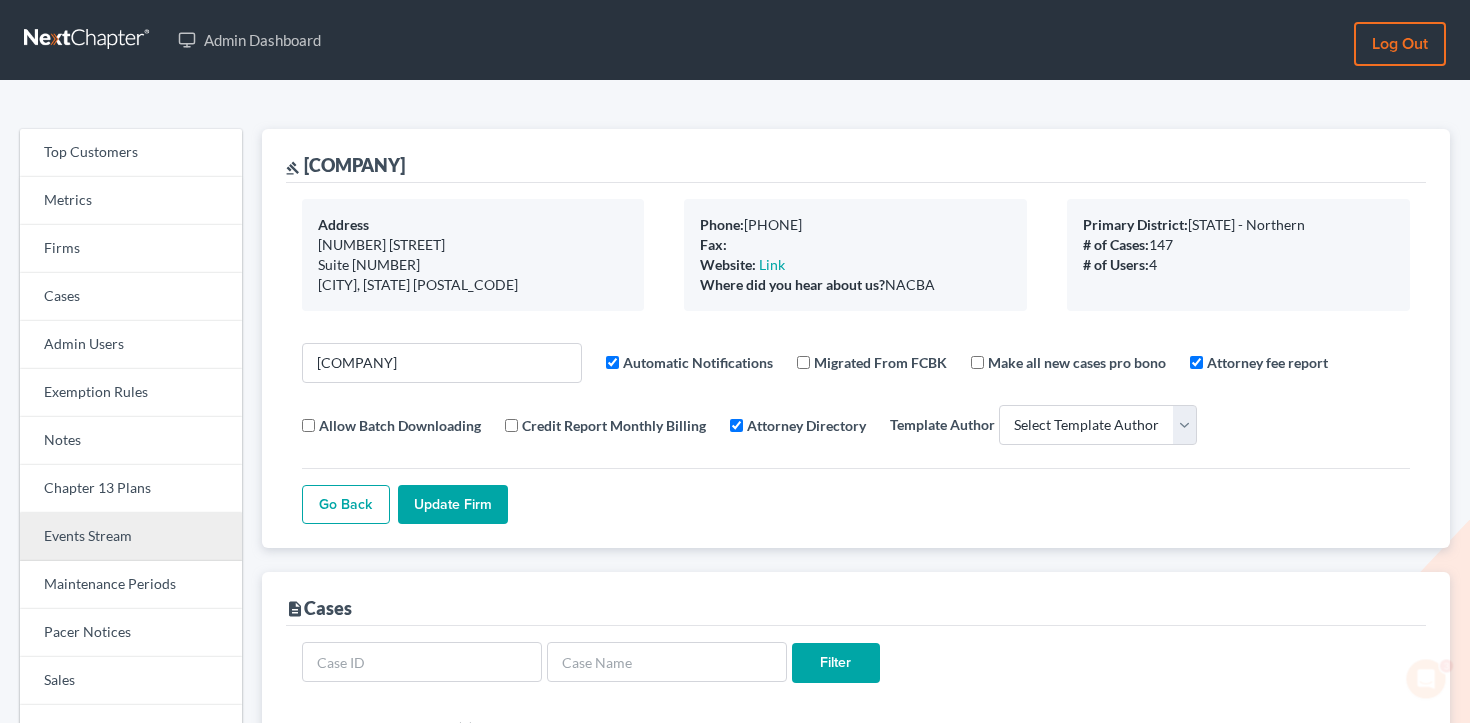 click on "Events Stream" at bounding box center (131, 537) 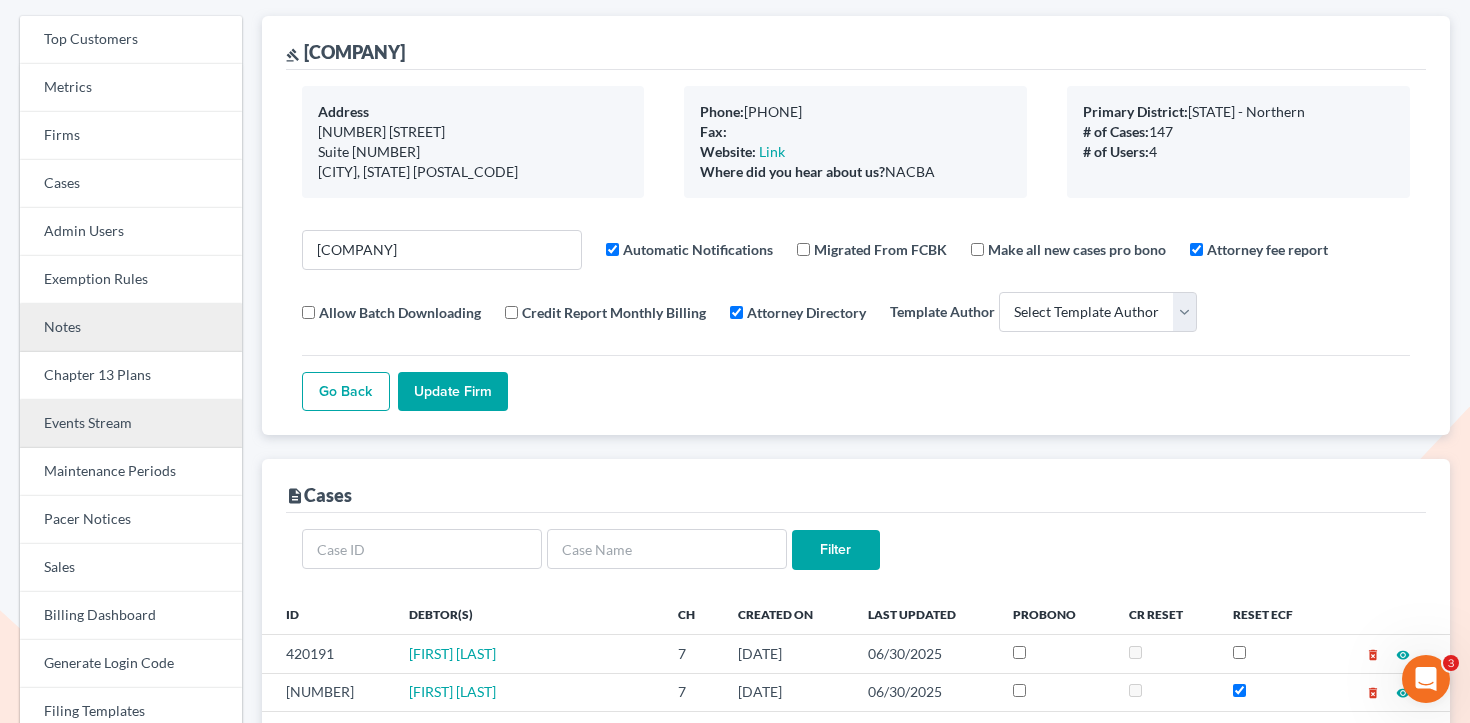 scroll, scrollTop: 114, scrollLeft: 0, axis: vertical 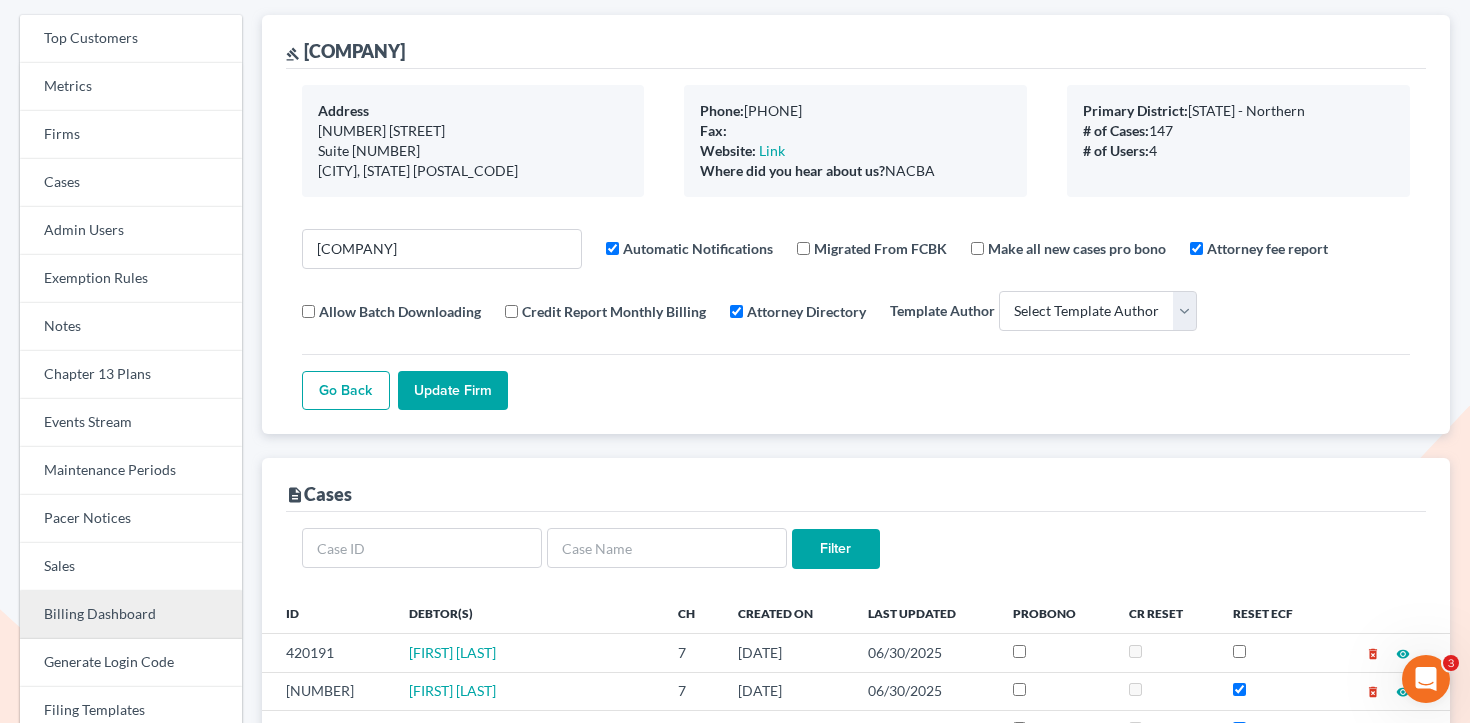click on "Billing Dashboard" at bounding box center [131, 615] 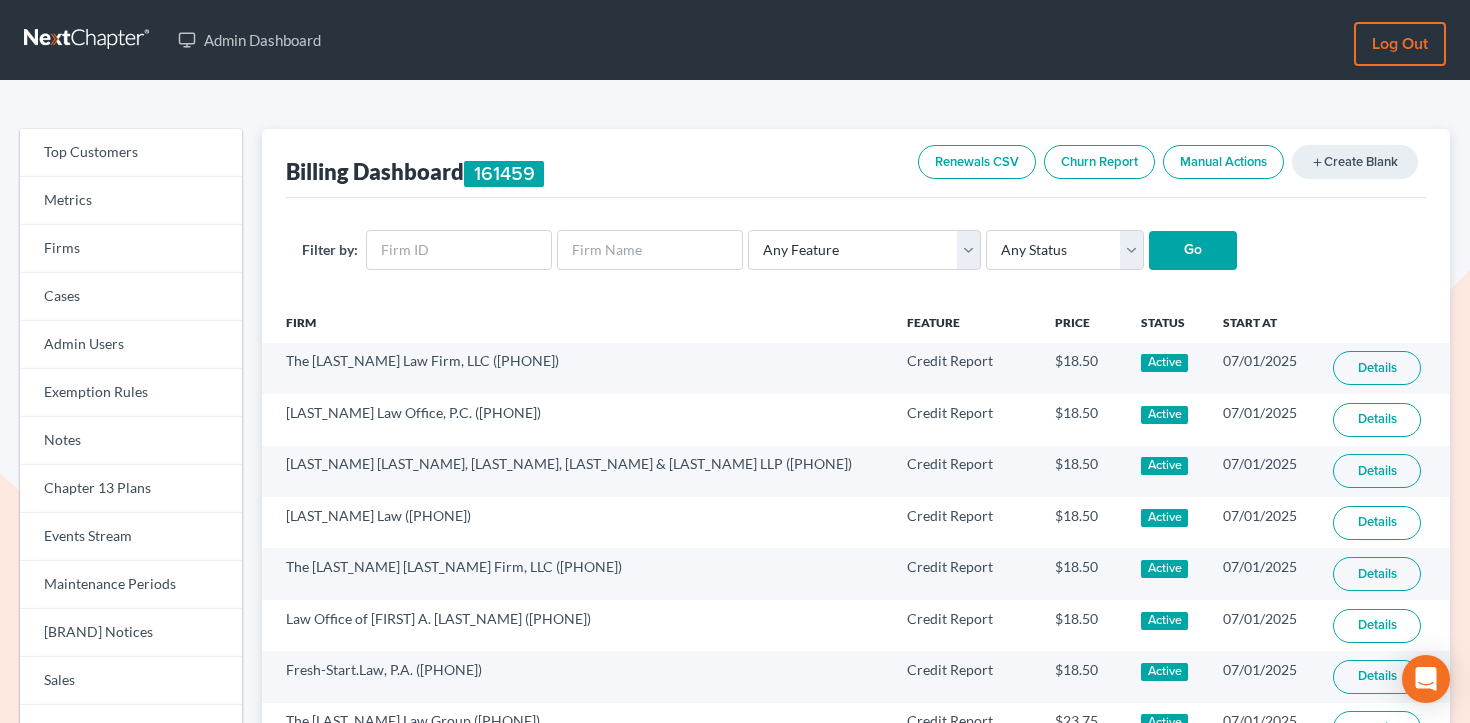 scroll, scrollTop: 0, scrollLeft: 0, axis: both 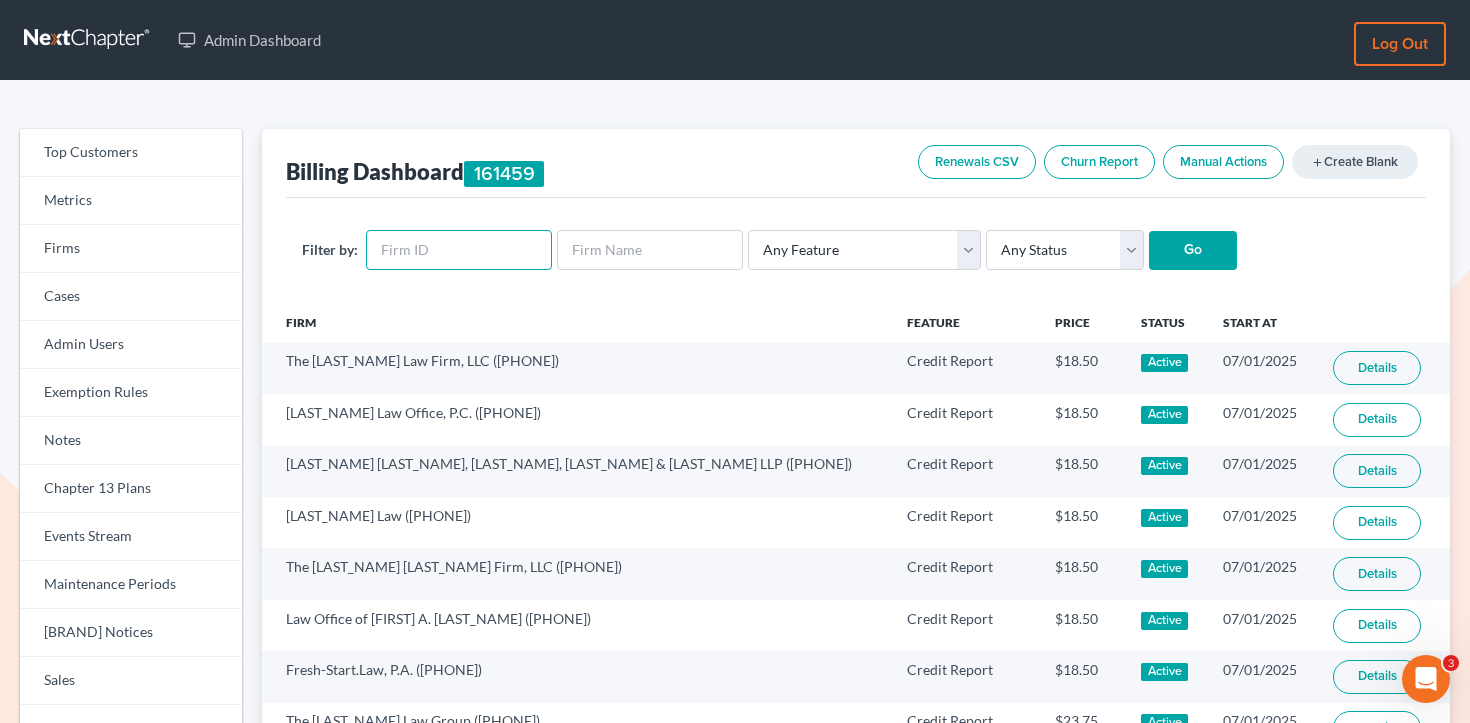 click at bounding box center [459, 250] 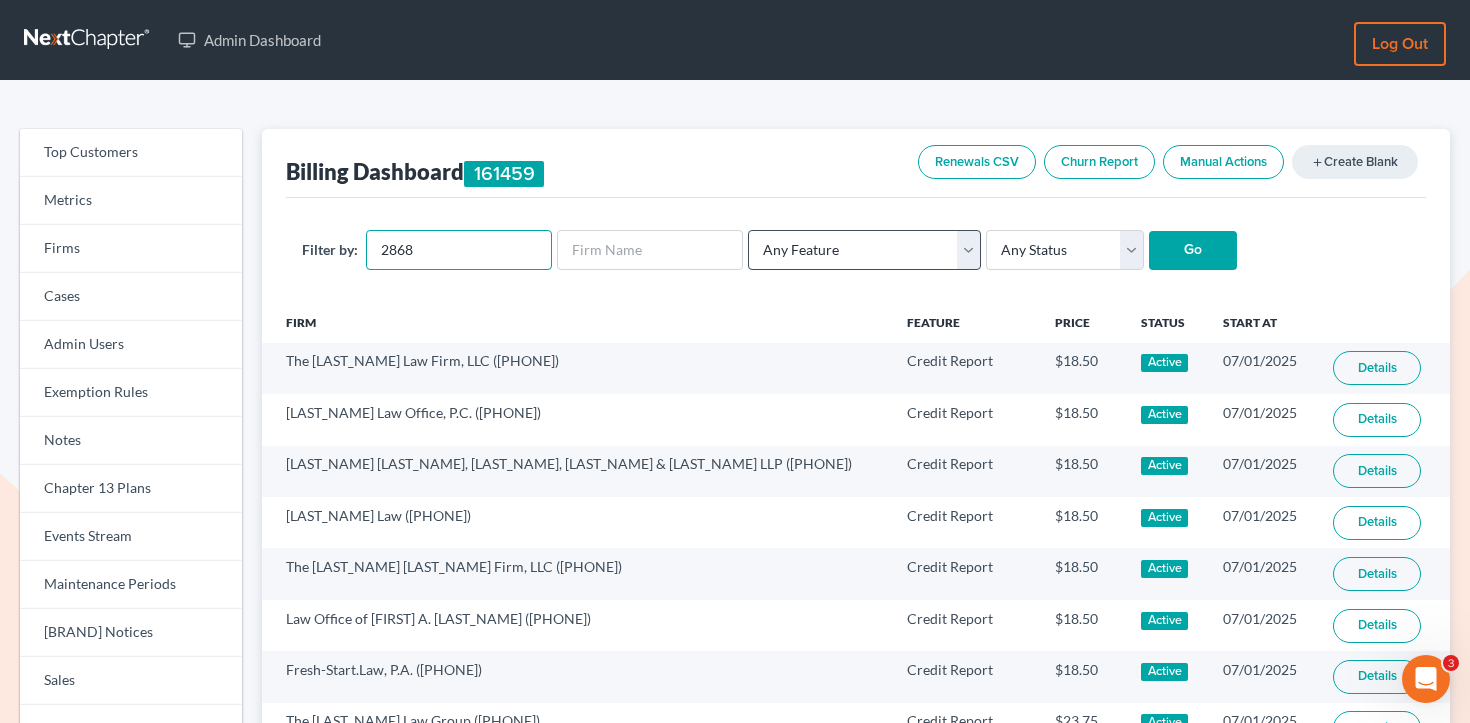 type on "2868" 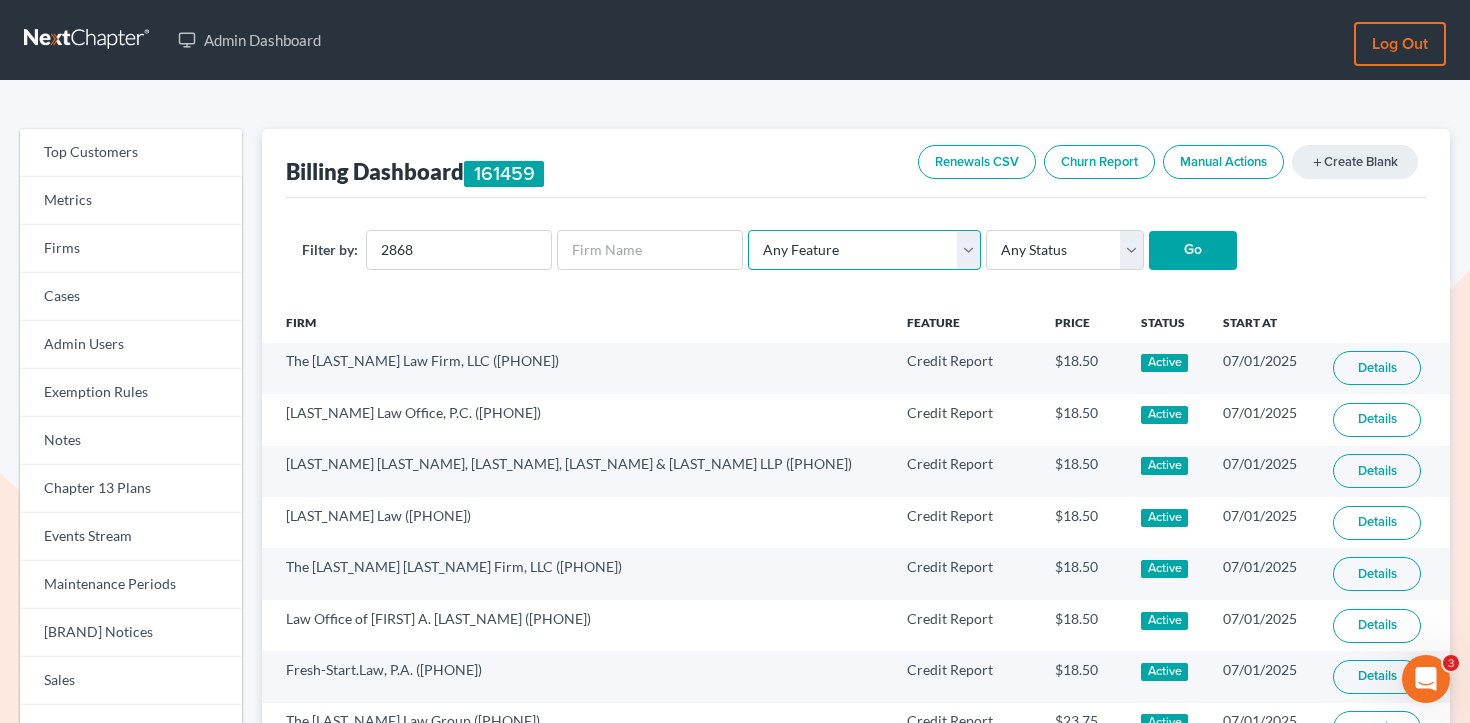 click on "Any Feature
Start Plan (Loyalty)
Pro Plus Plan
Whoa Plan
Credit Report
Credit Report Monthly
Final Packet
ECF Full
ECF Emergency
Chapter 13 Plan
MyChapter
NextMessage
NextMessage - Campaign
Pacer Notices
Doc Creator
Virtual Paralegal
Virtual Paralegal - Hourly
Virtual Paralegal Annual 5
Virtual Paralegal Annual 10
Virtual Paralegal Annual 15
Virtual Paralegal Annual 15+
Concierge
Case Transfer
Additional User
Additional User Loyalty
Start Plan (Loyalty)
Grow Plan (Loyalty)
Pro Plan (Loyalty)
Start Plan
Grow Plan
Pro Plan
Whoa Plan (Loyalty)
Doc Pro Monthly
Doc Whoa Monthly
Doc Pro
Doc Whoa
Form Suite
Pro Basic 1 - 4
Pro Basic 5 - 11
Pro Basic 12+
Pro Plus 1 - 11
Pro Plus 12+" at bounding box center [864, 250] 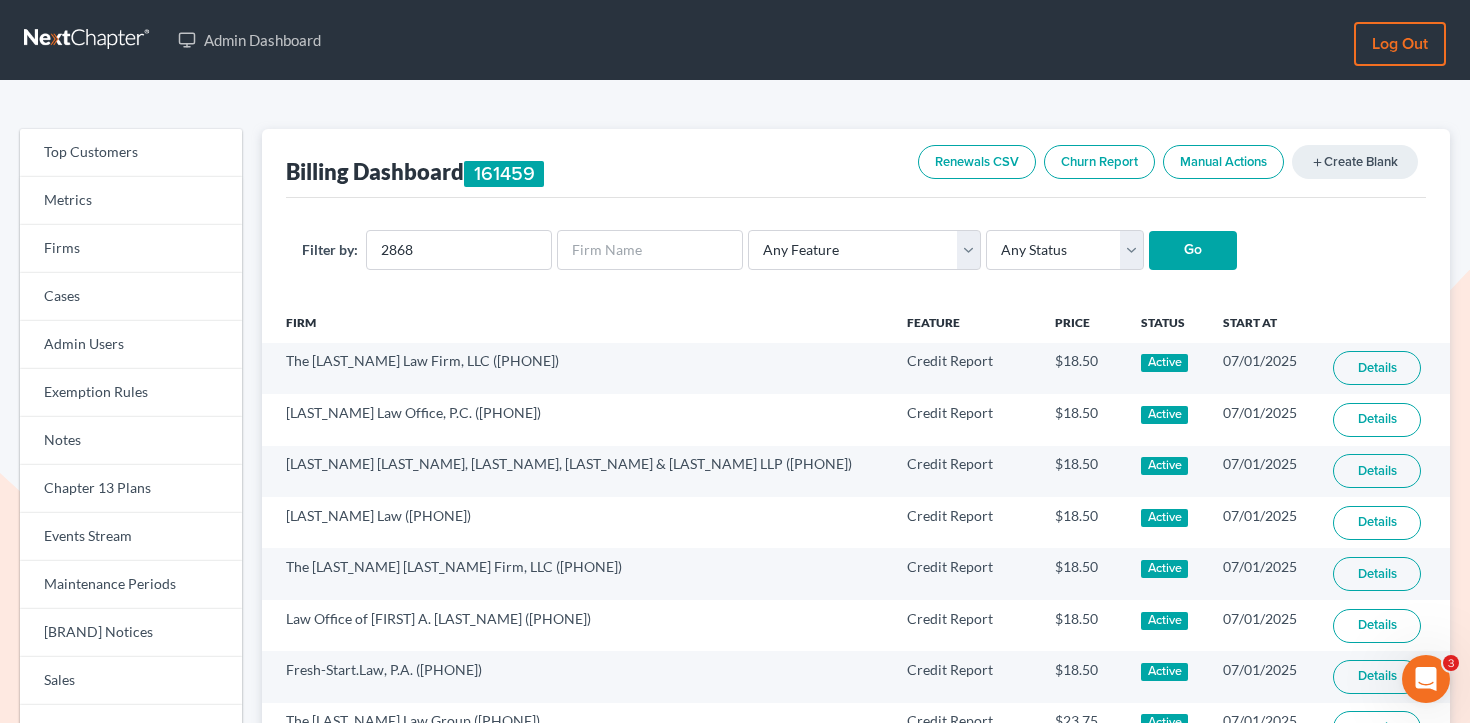 click on "Go" at bounding box center (1193, 251) 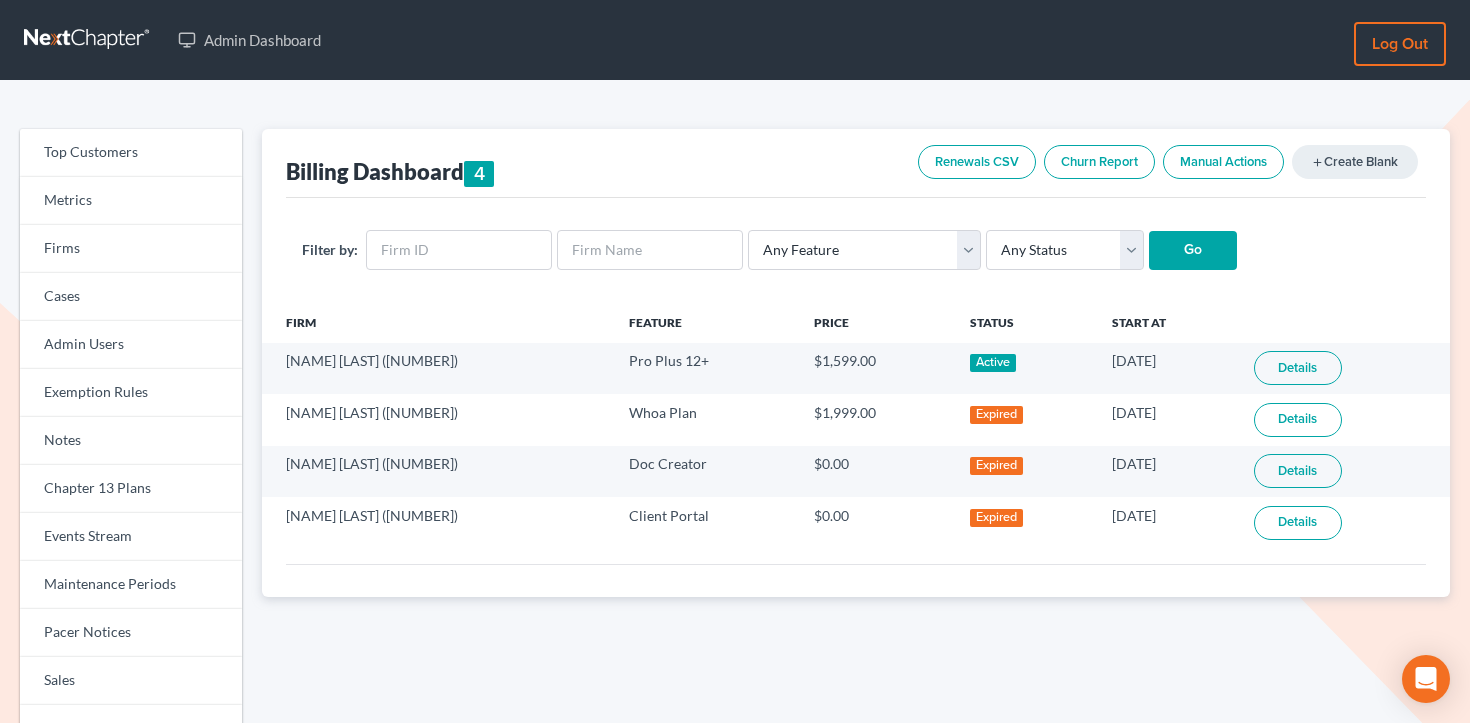 scroll, scrollTop: 0, scrollLeft: 0, axis: both 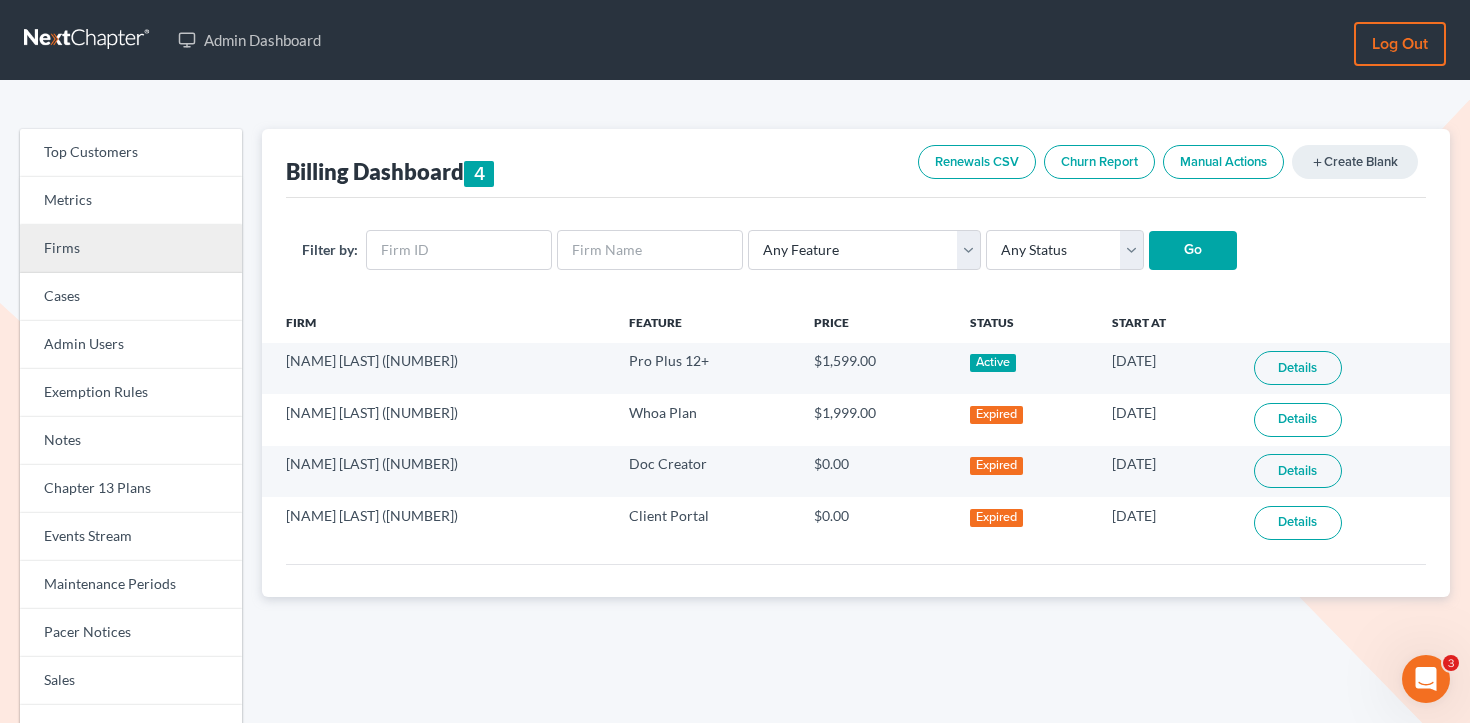 click on "Firms" at bounding box center (131, 249) 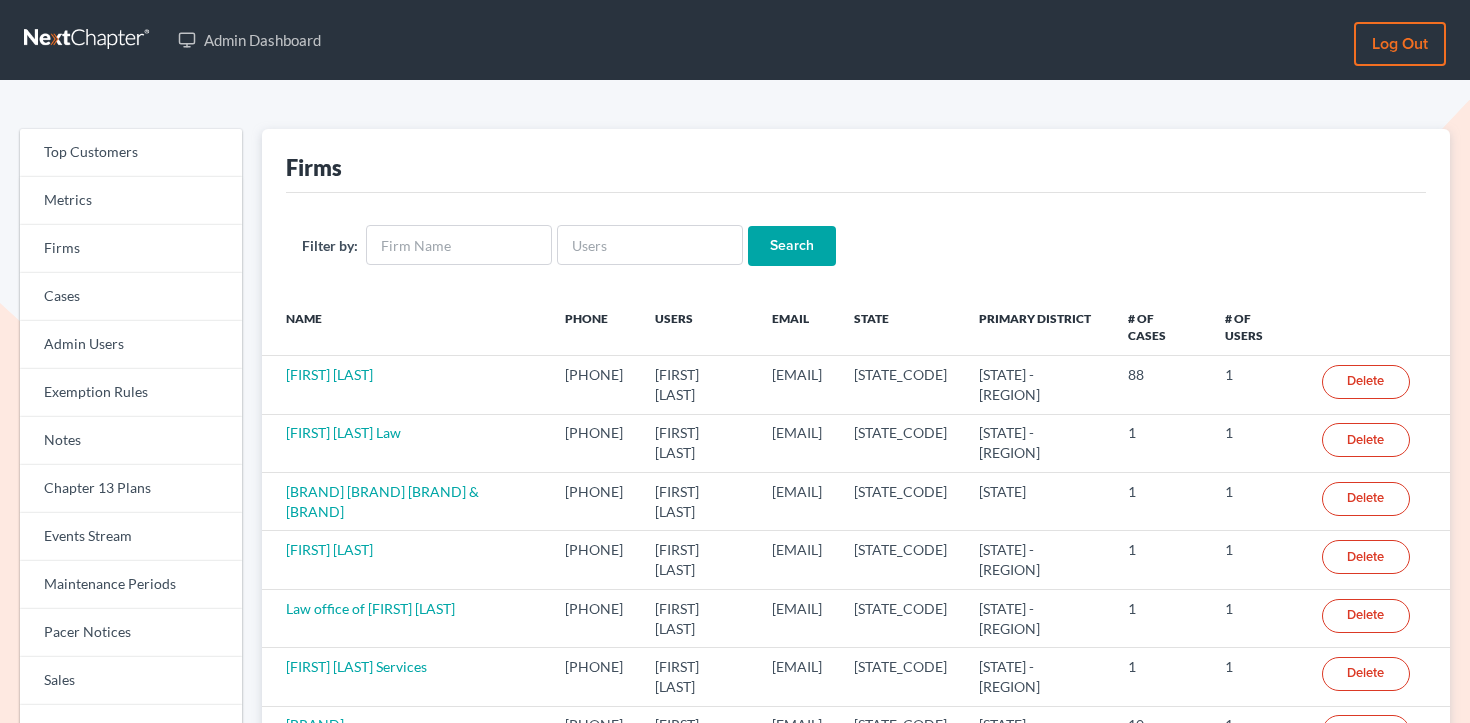 scroll, scrollTop: 0, scrollLeft: 0, axis: both 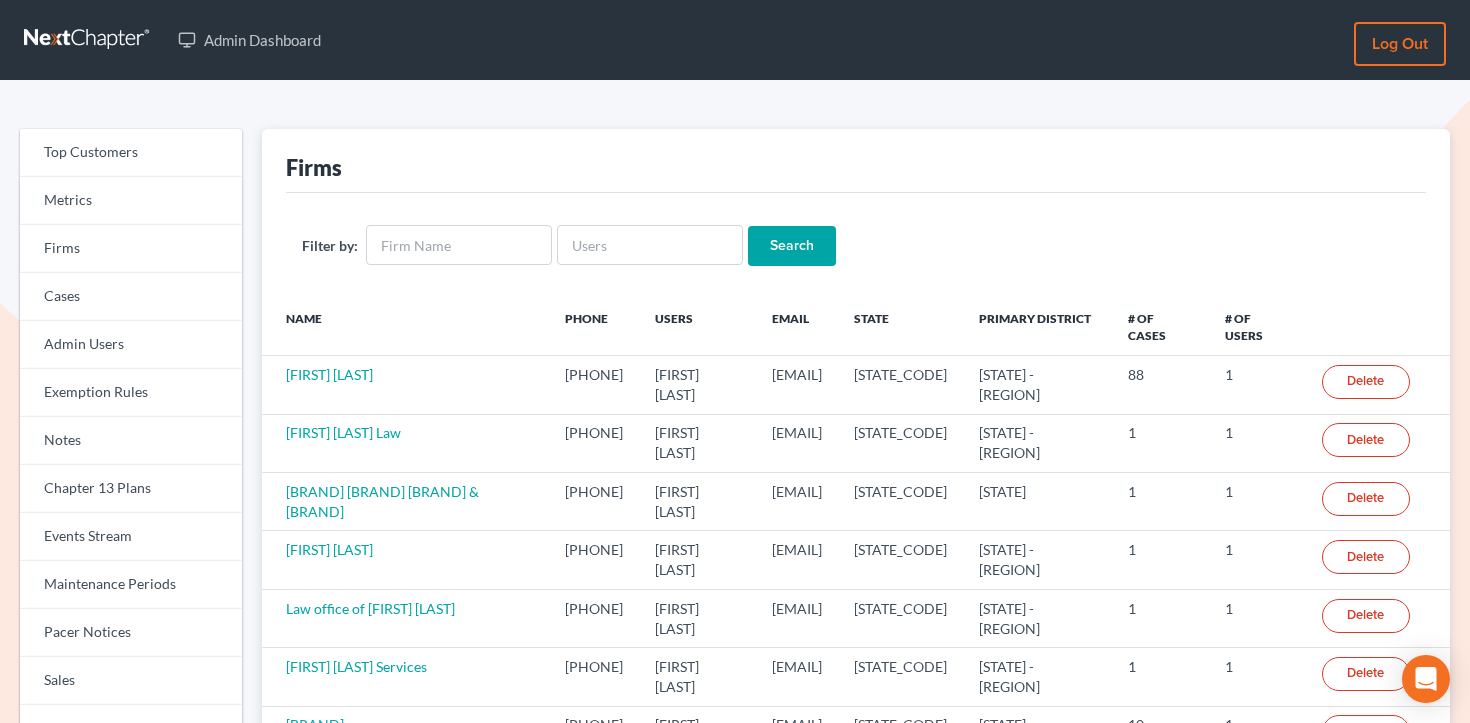 click on "Filter by: Search" at bounding box center (856, 245) 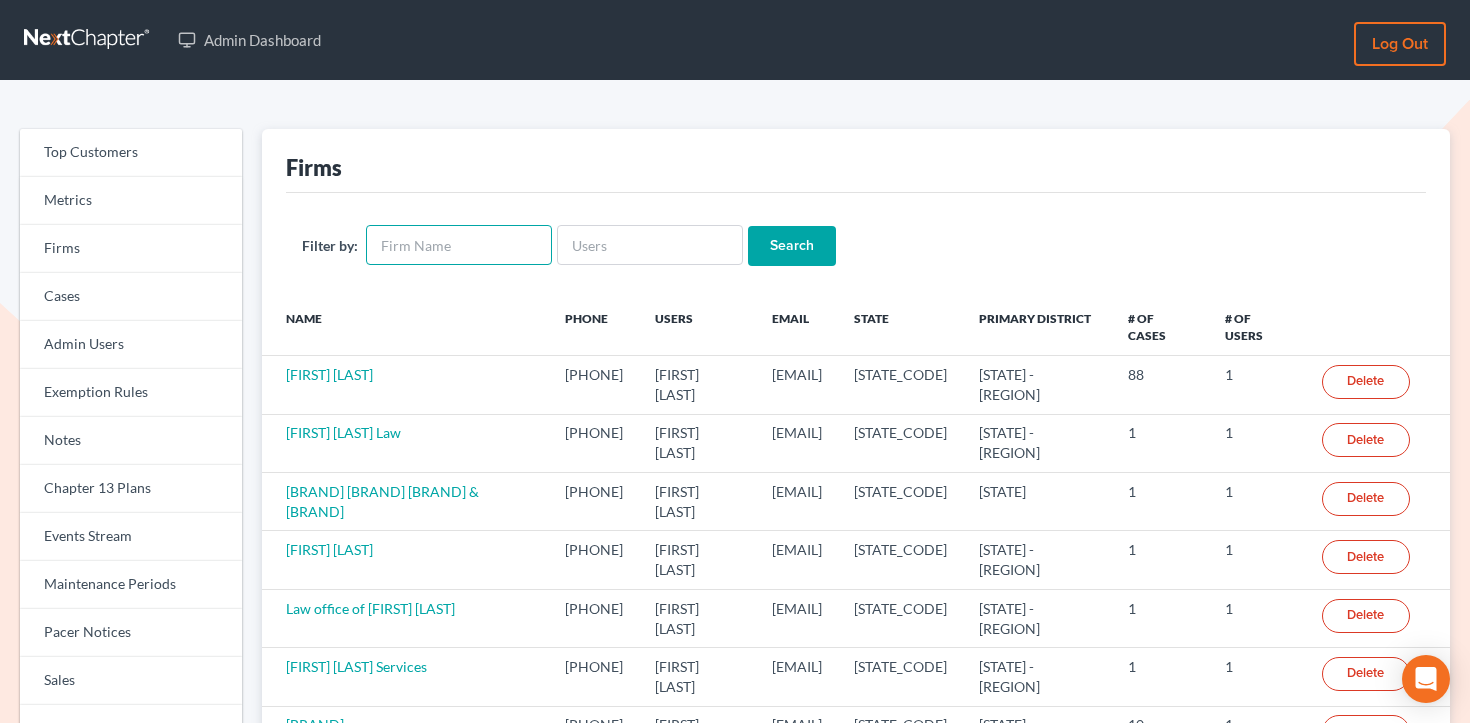click at bounding box center (459, 245) 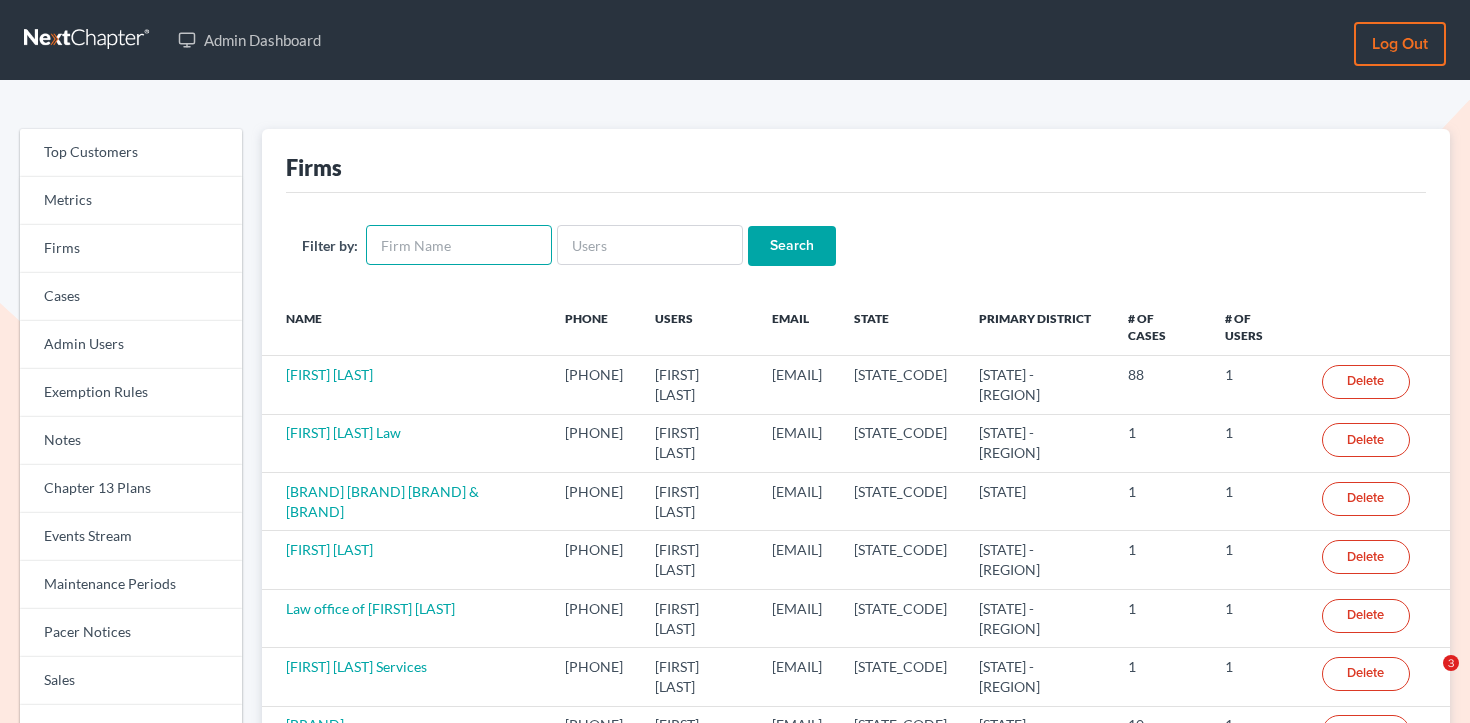 paste on "Debt Assistance Law Firm" 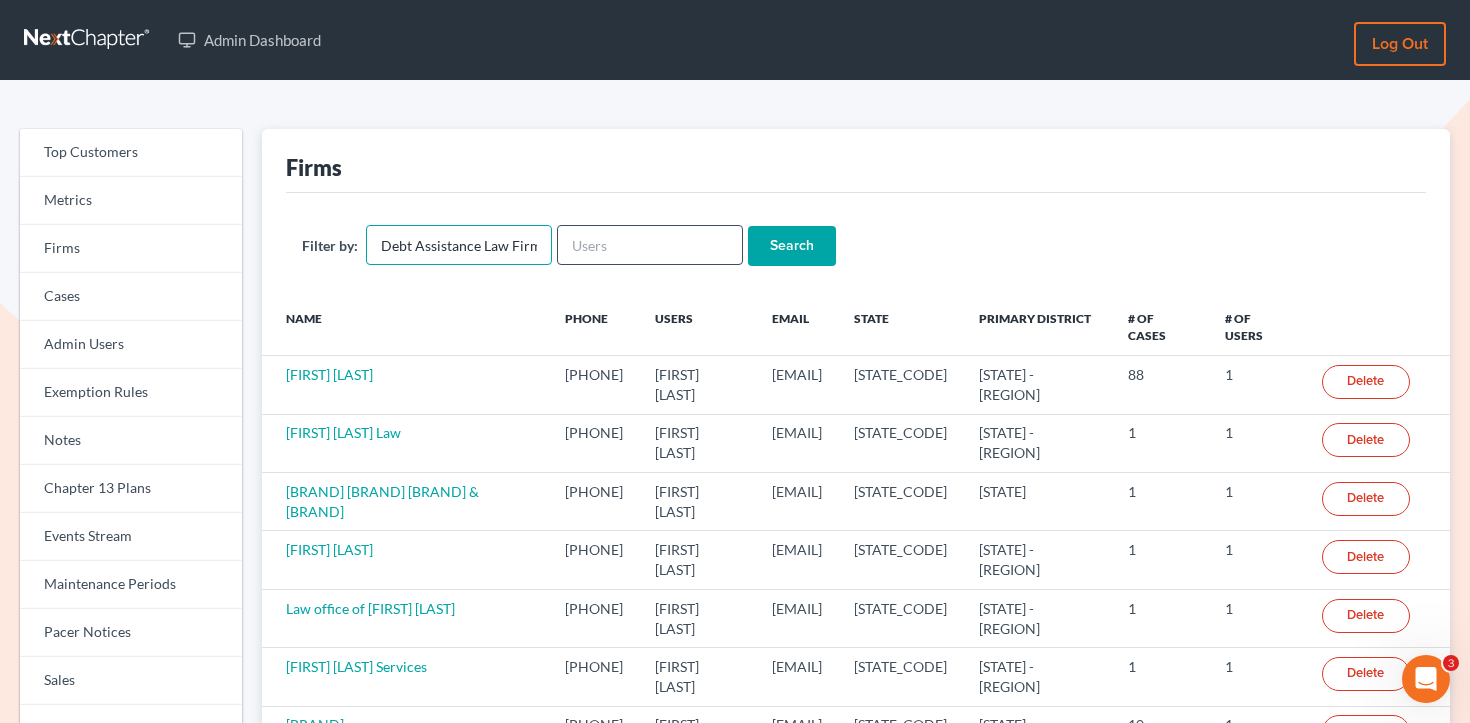 scroll, scrollTop: 0, scrollLeft: 0, axis: both 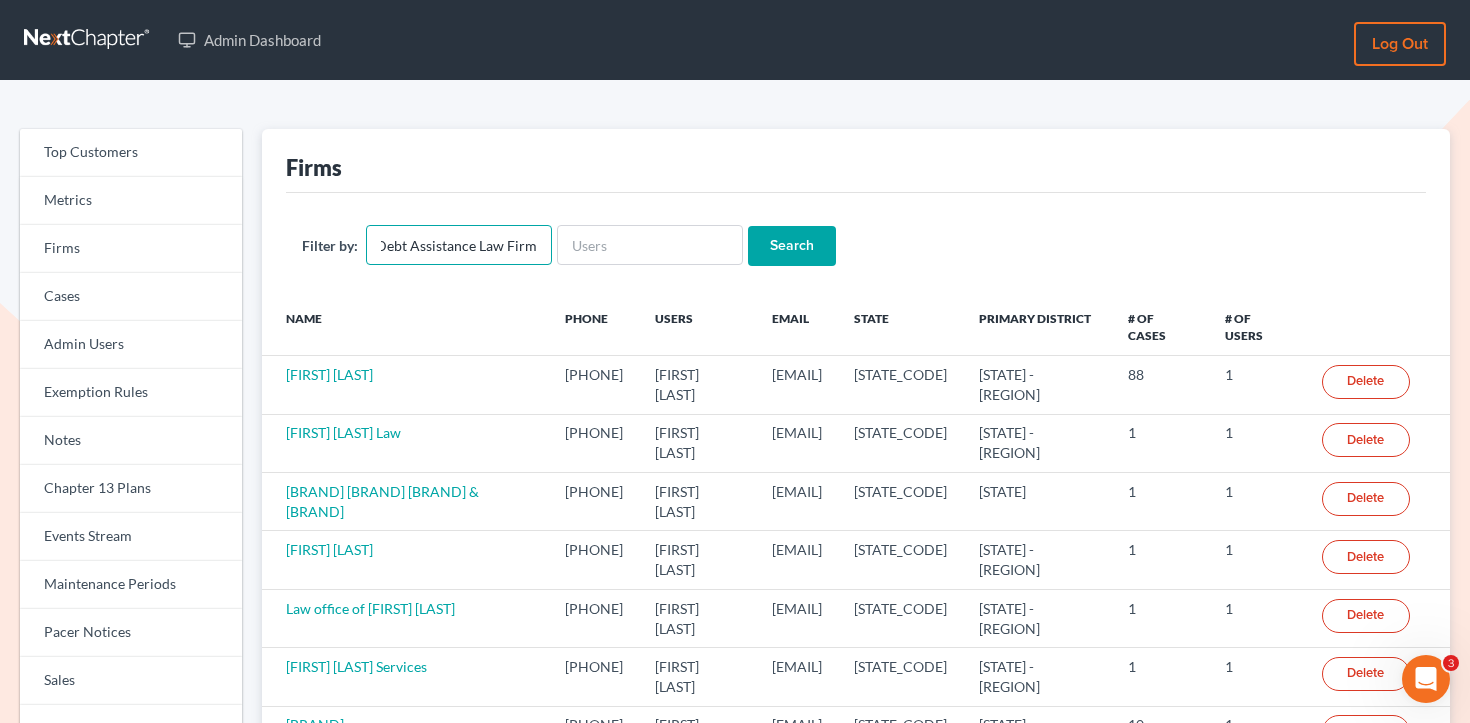 type on "Debt Assistance Law Firm" 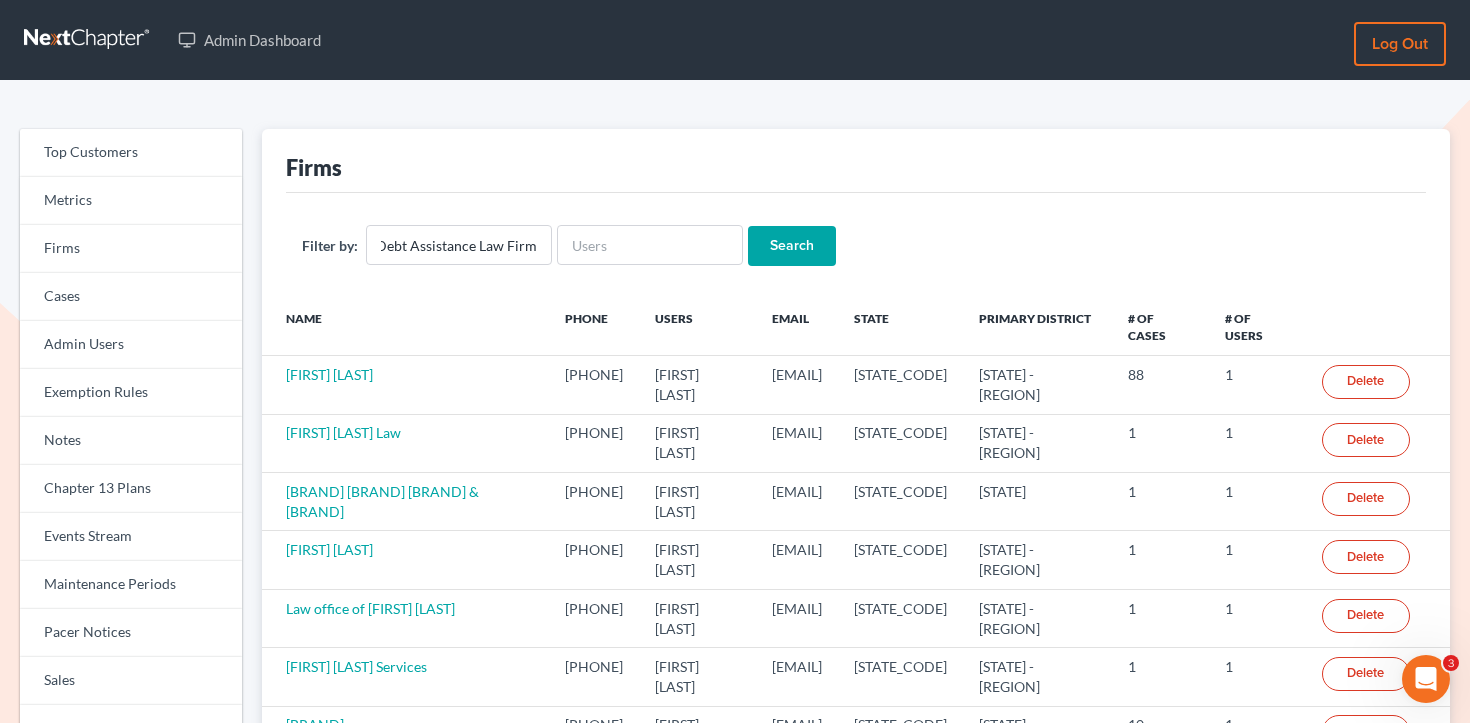 click on "Search" at bounding box center (792, 246) 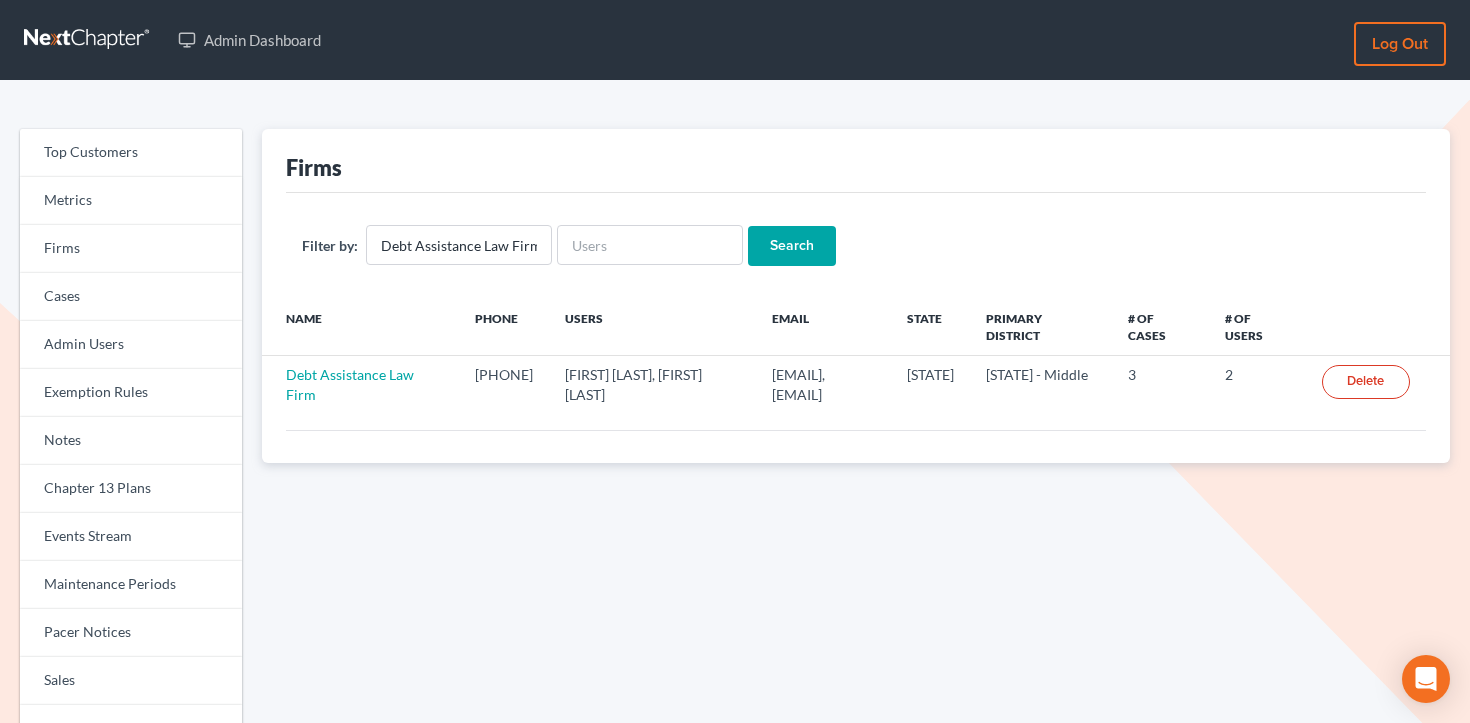 scroll, scrollTop: 0, scrollLeft: 0, axis: both 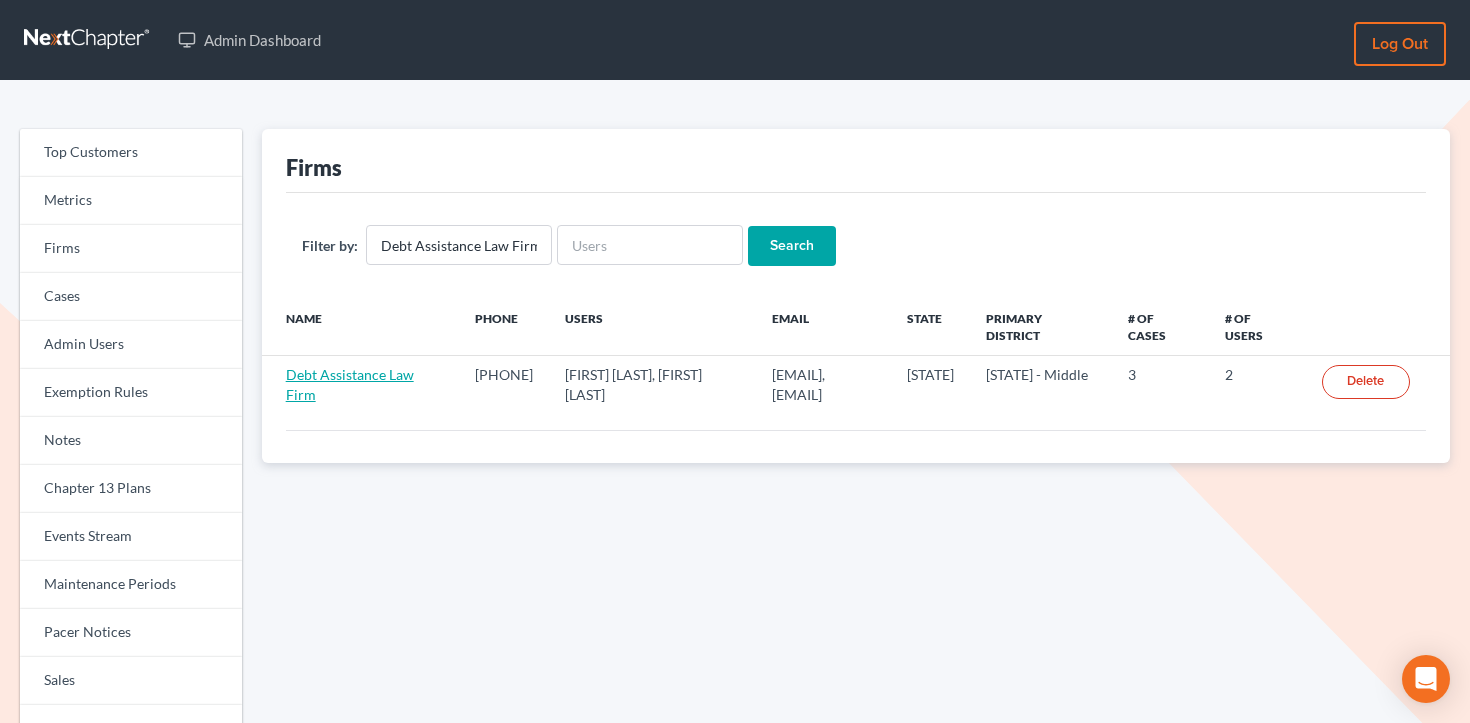 click on "Debt Assistance Law Firm" at bounding box center [350, 384] 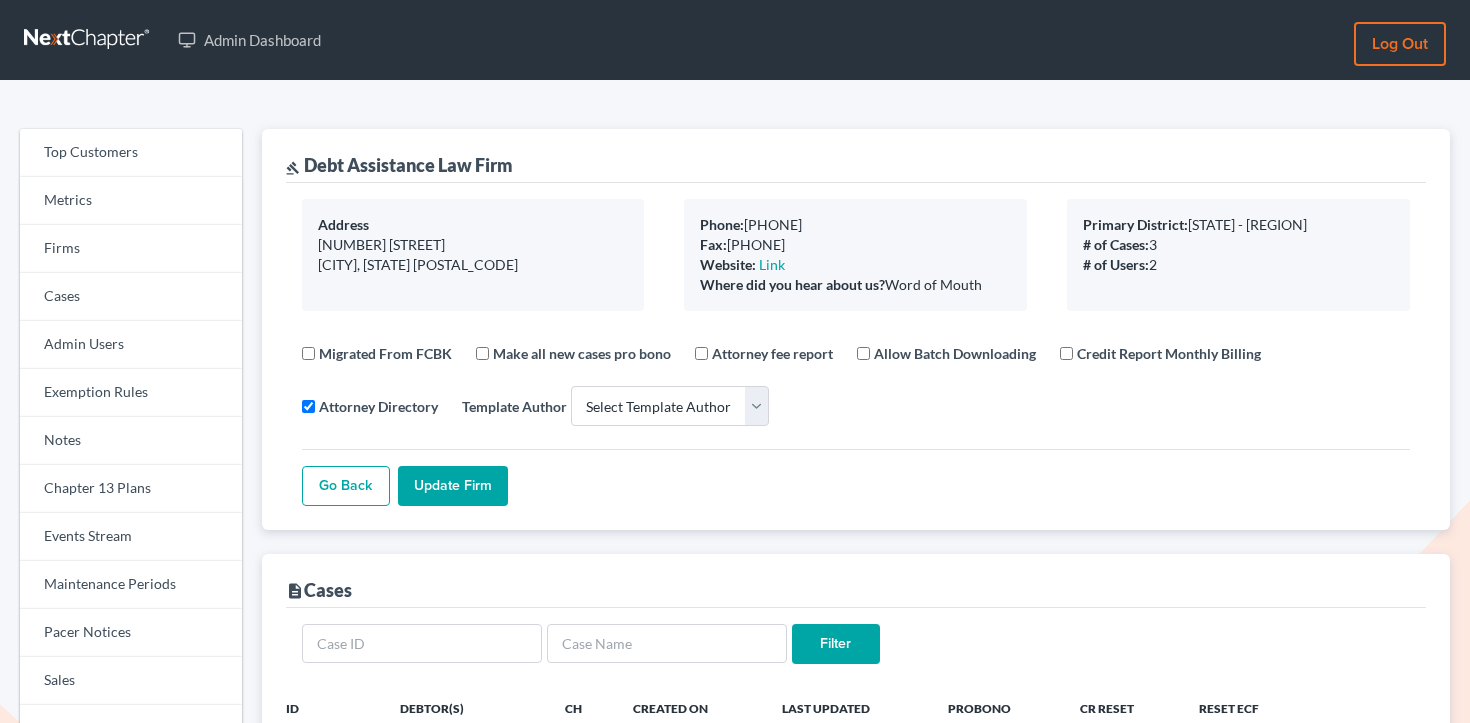 scroll, scrollTop: 0, scrollLeft: 0, axis: both 